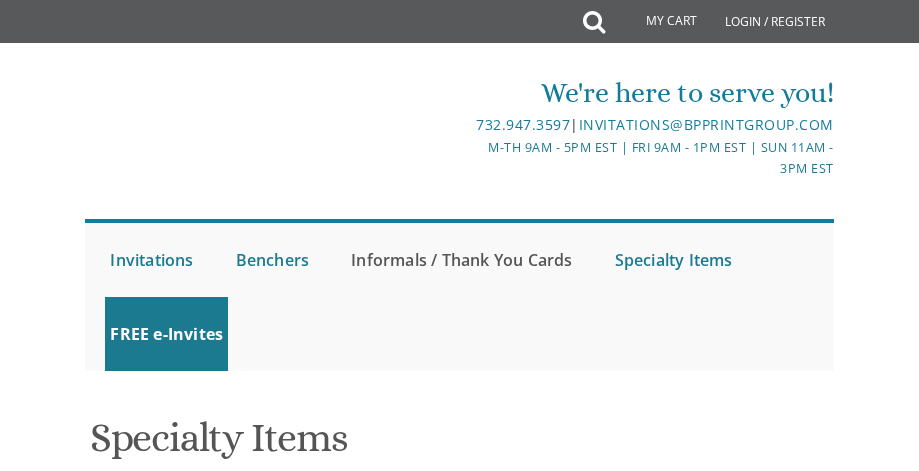 scroll, scrollTop: 0, scrollLeft: 0, axis: both 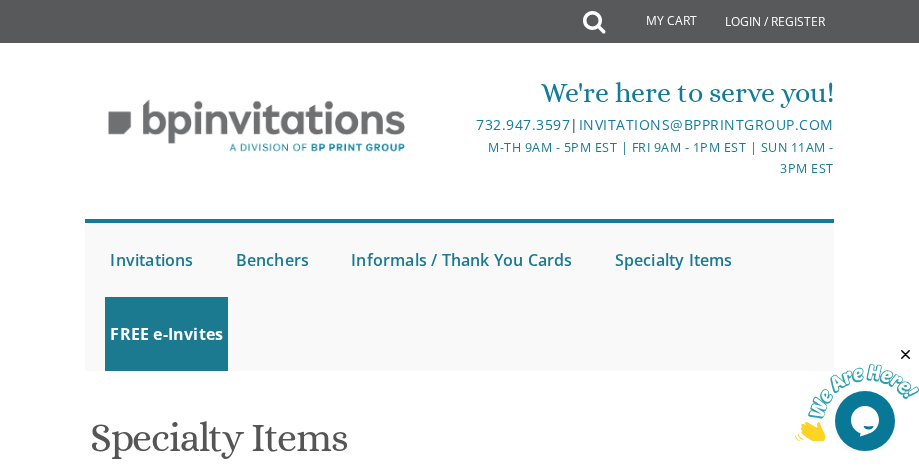 click on "My Cart
Total:
View Cart   Item(s)" at bounding box center [657, 22] 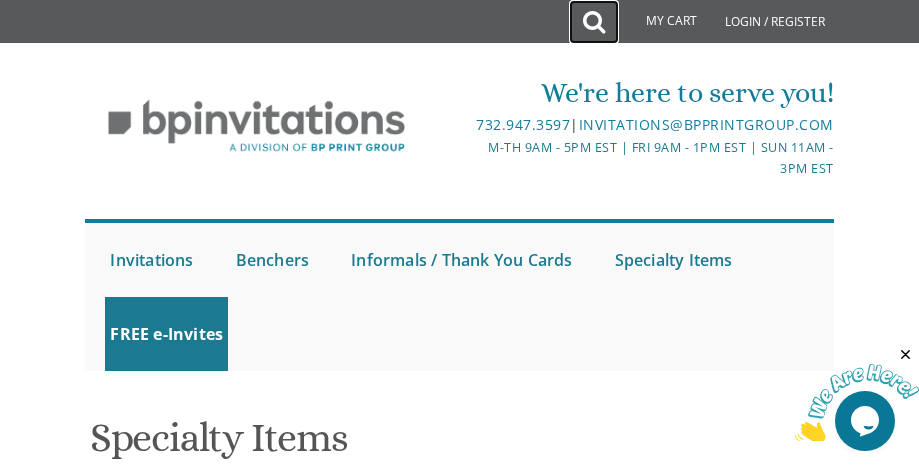 click at bounding box center [594, 22] 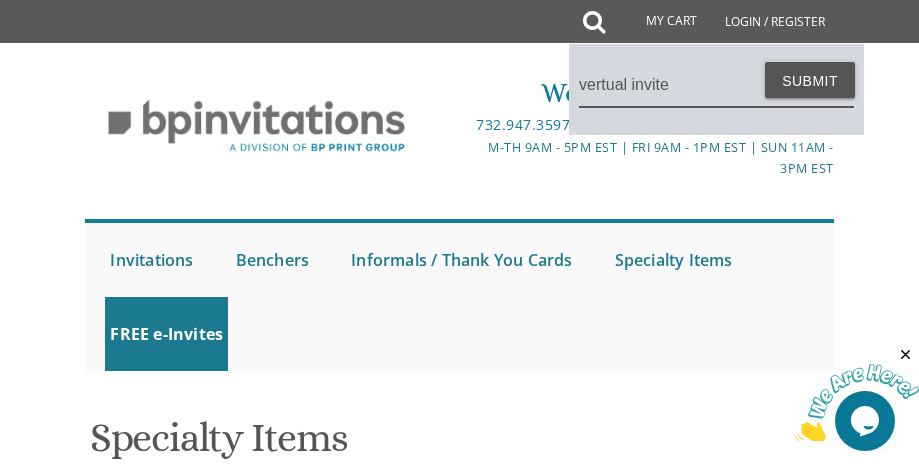 type on "vertual invite" 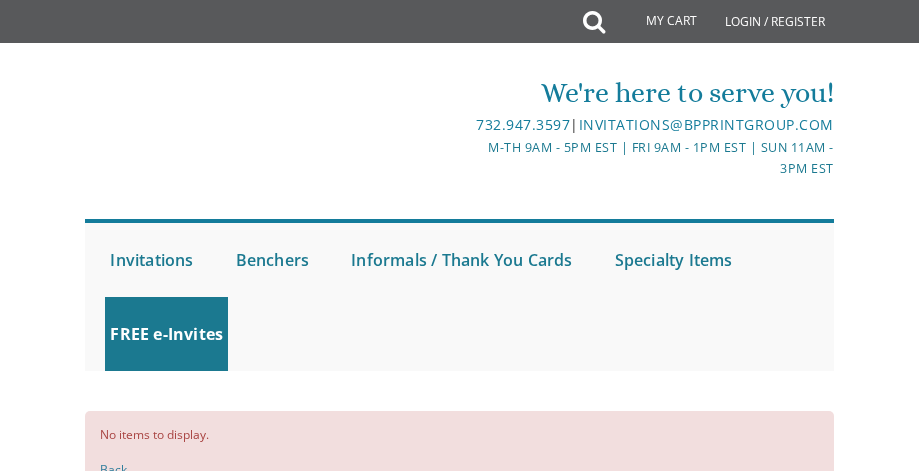 scroll, scrollTop: 0, scrollLeft: 0, axis: both 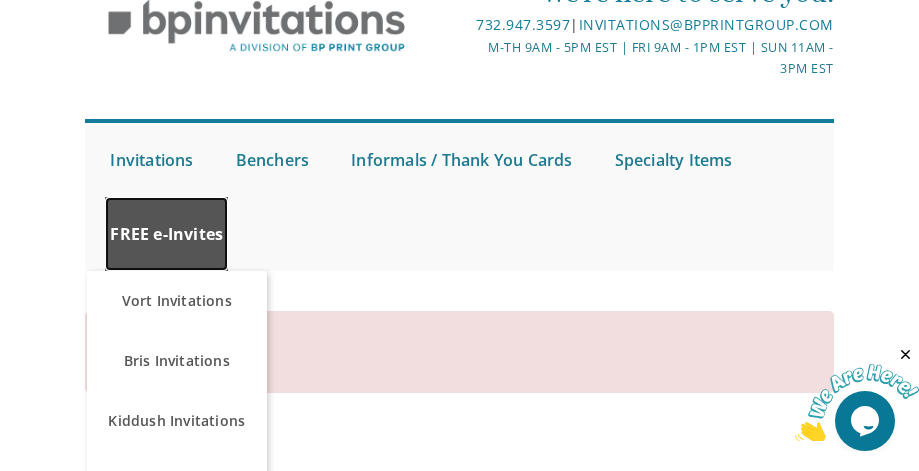 click on "FREE e-Invites" at bounding box center [166, 234] 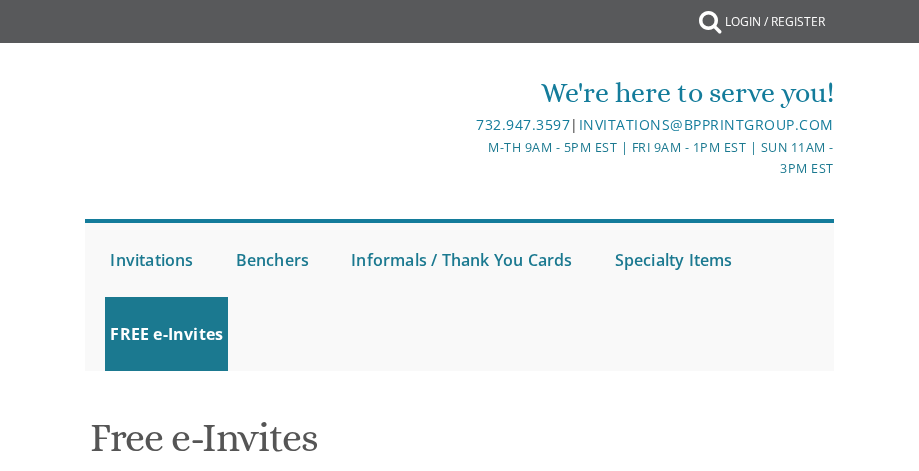 scroll, scrollTop: 0, scrollLeft: 0, axis: both 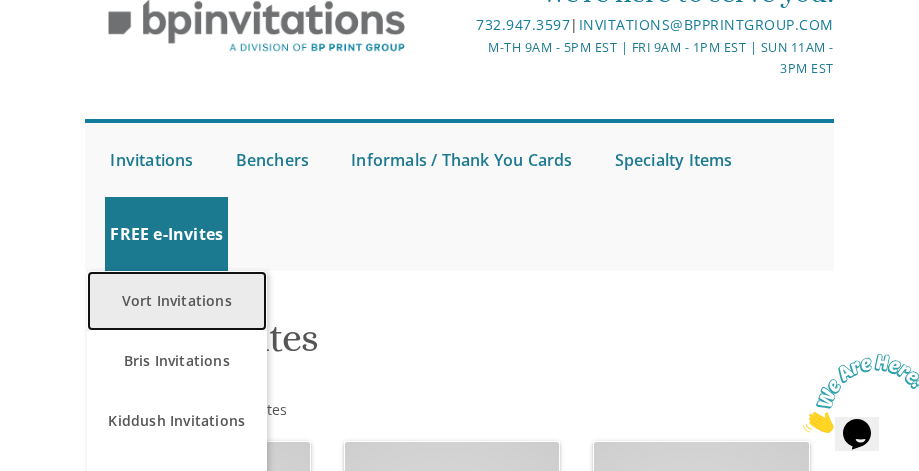 click on "Vort Invitations" at bounding box center (177, 301) 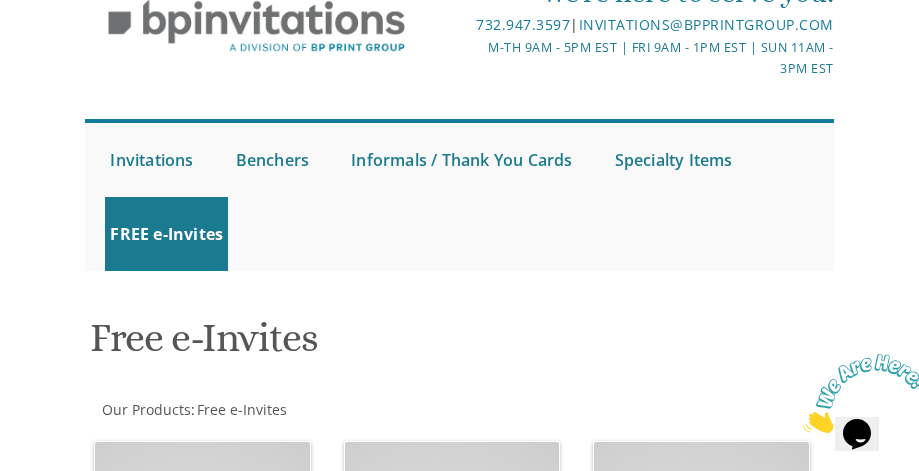 scroll, scrollTop: 165, scrollLeft: 0, axis: vertical 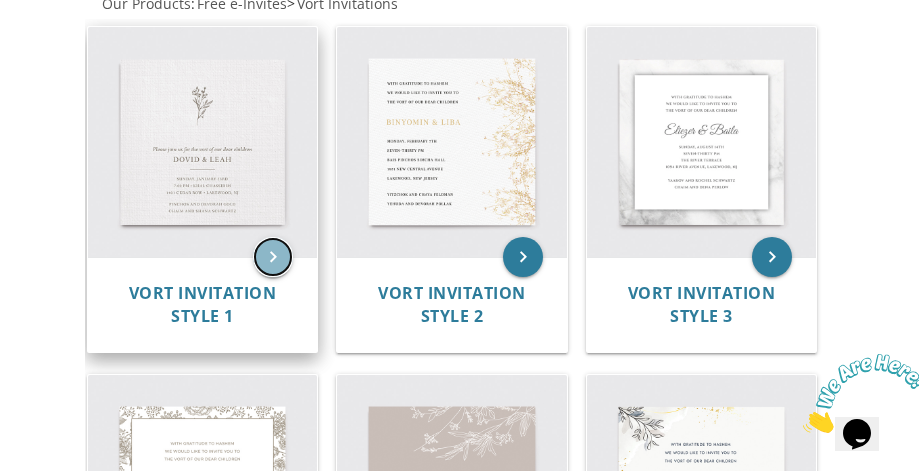click on "keyboard_arrow_right" at bounding box center [273, 257] 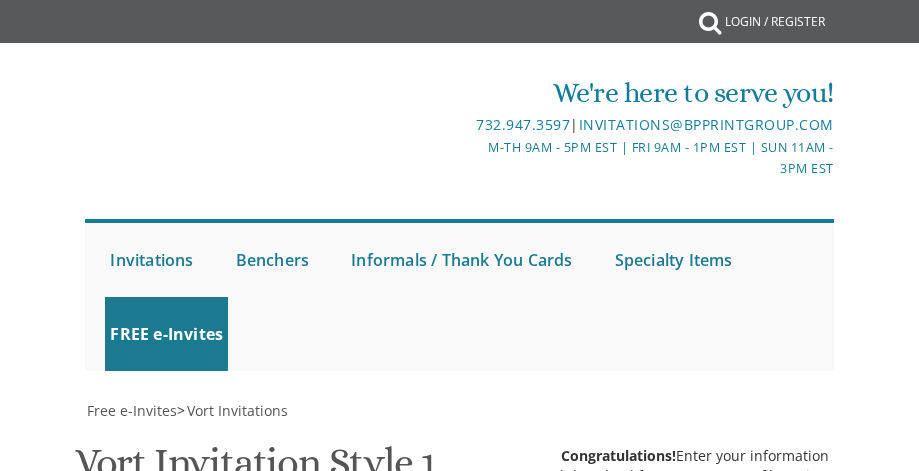 scroll, scrollTop: 0, scrollLeft: 0, axis: both 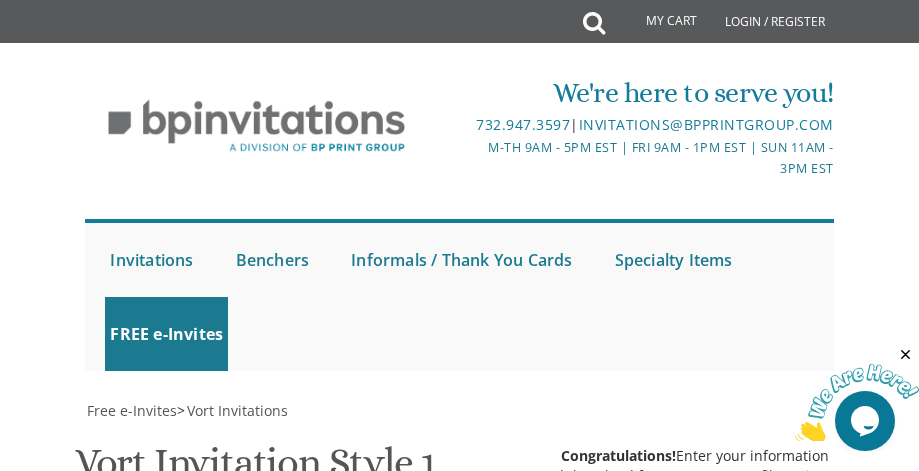 click on "Please join us for the vort of our dear children" at bounding box center (577, 1211) 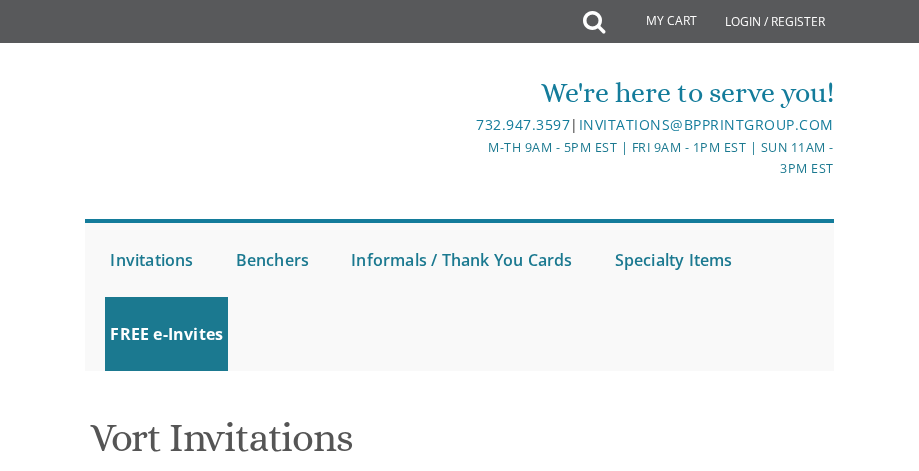 scroll, scrollTop: 600, scrollLeft: 0, axis: vertical 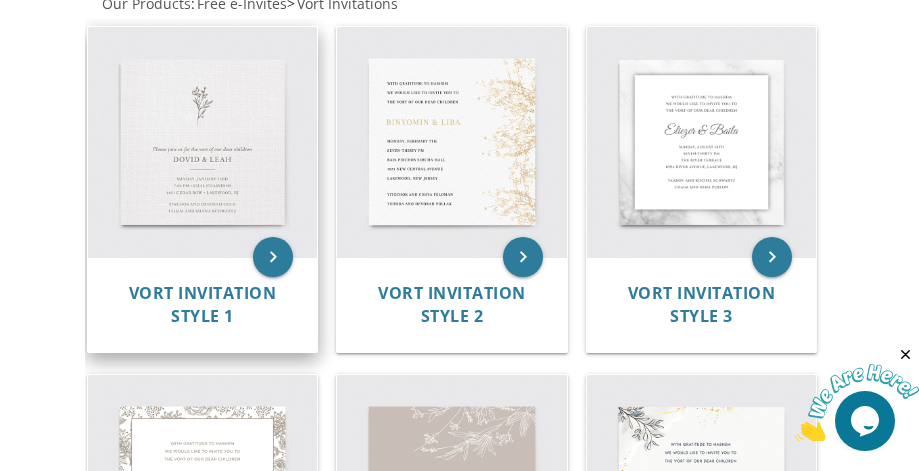 click at bounding box center [203, 142] 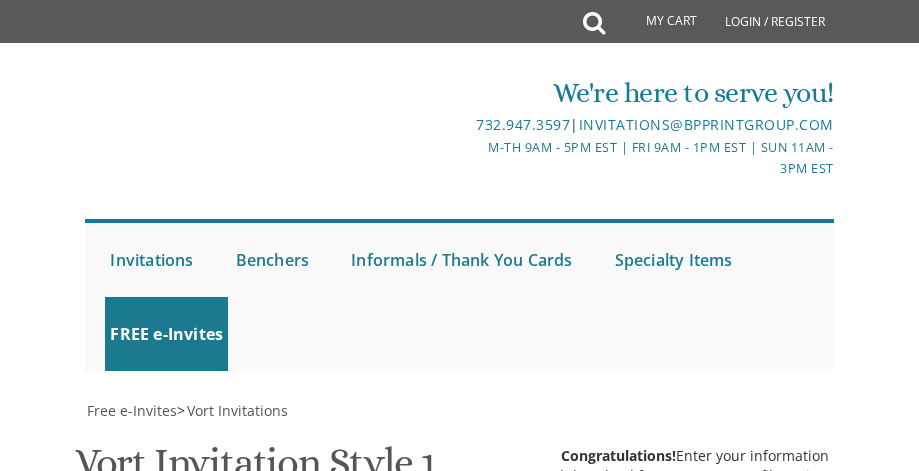 scroll, scrollTop: 0, scrollLeft: 0, axis: both 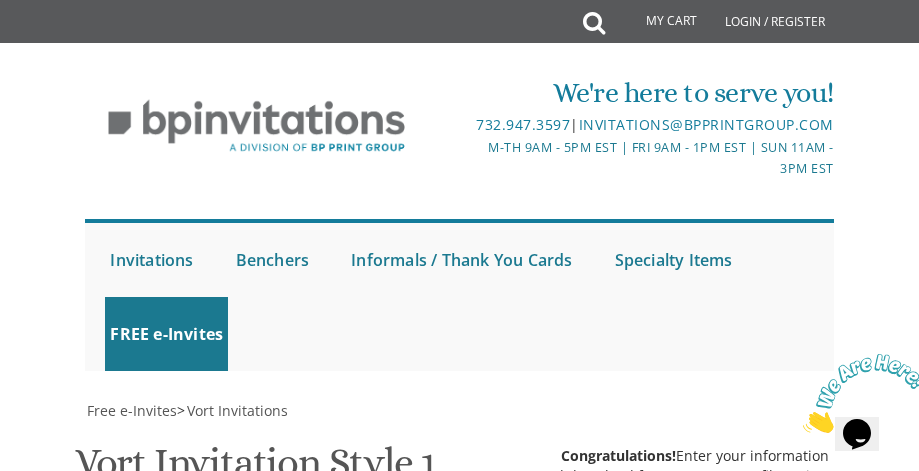 drag, startPoint x: 365, startPoint y: 71, endPoint x: 412, endPoint y: 72, distance: 47.010635 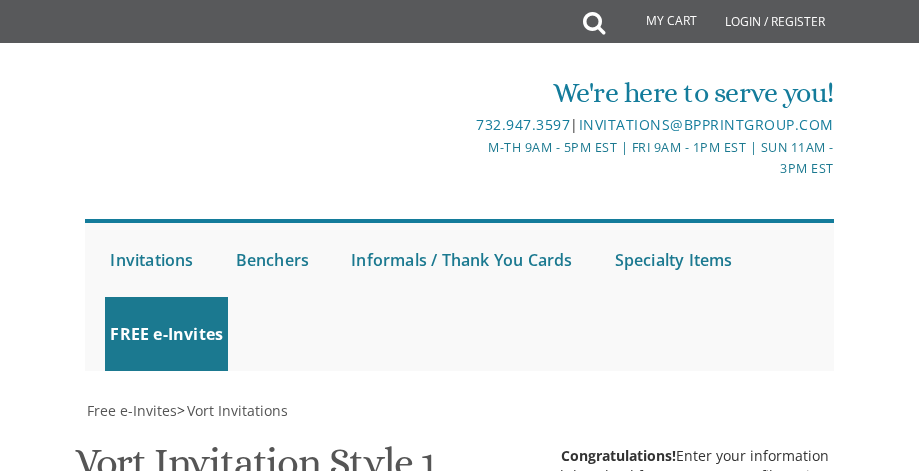scroll, scrollTop: 904, scrollLeft: 0, axis: vertical 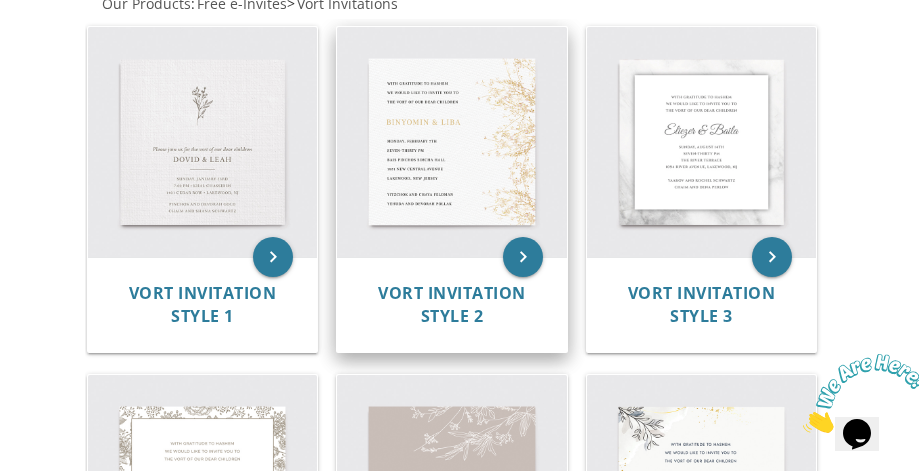 click at bounding box center [452, 142] 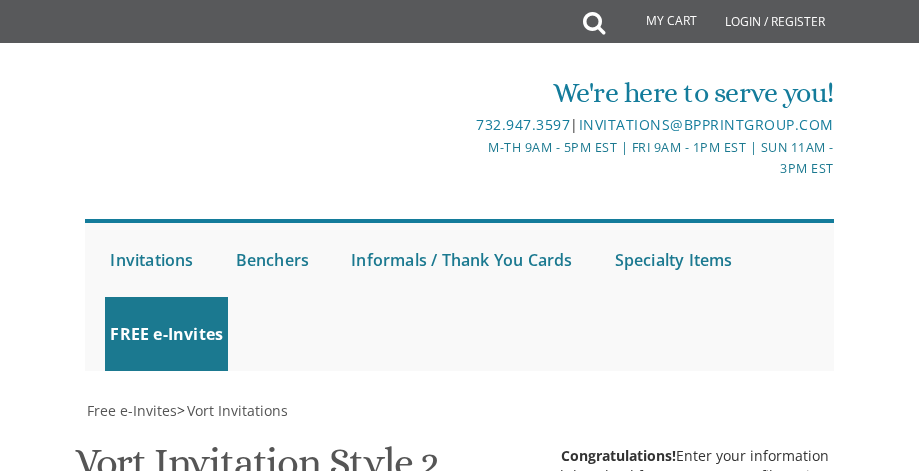 scroll, scrollTop: 0, scrollLeft: 0, axis: both 